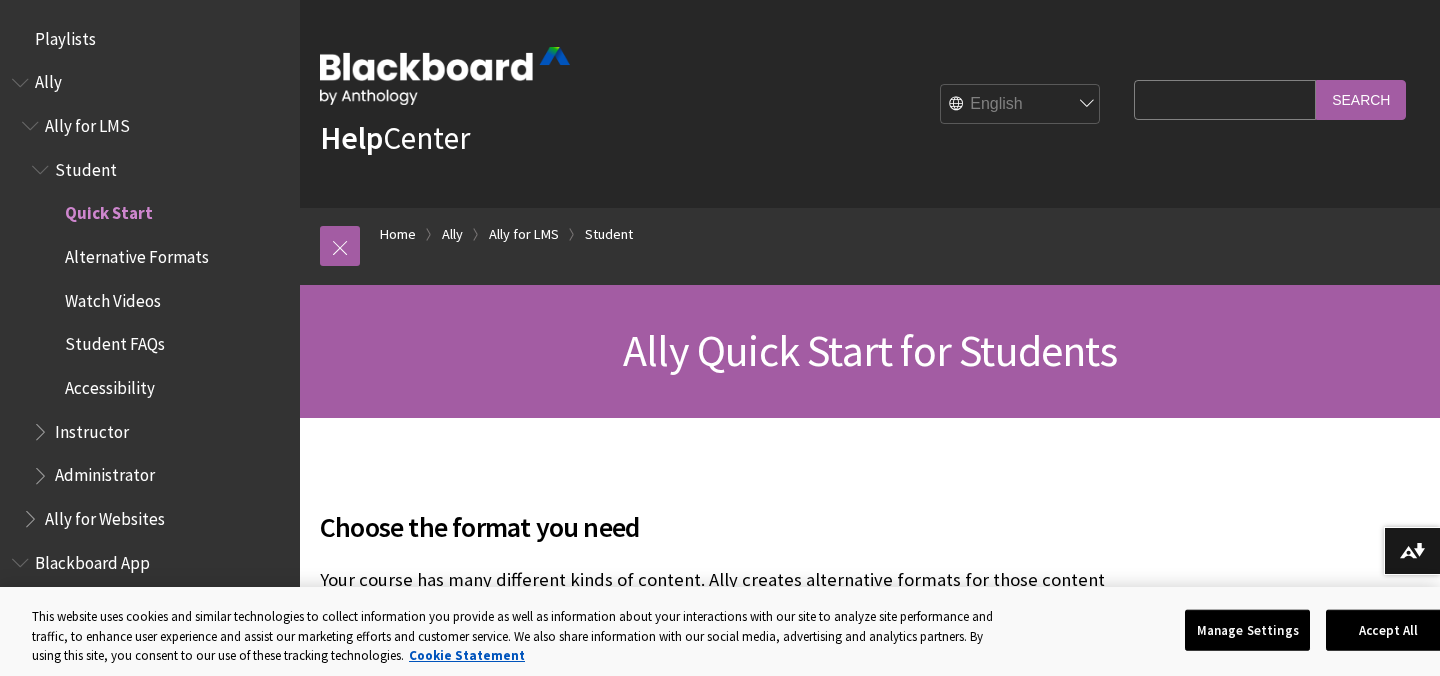 scroll, scrollTop: 0, scrollLeft: 0, axis: both 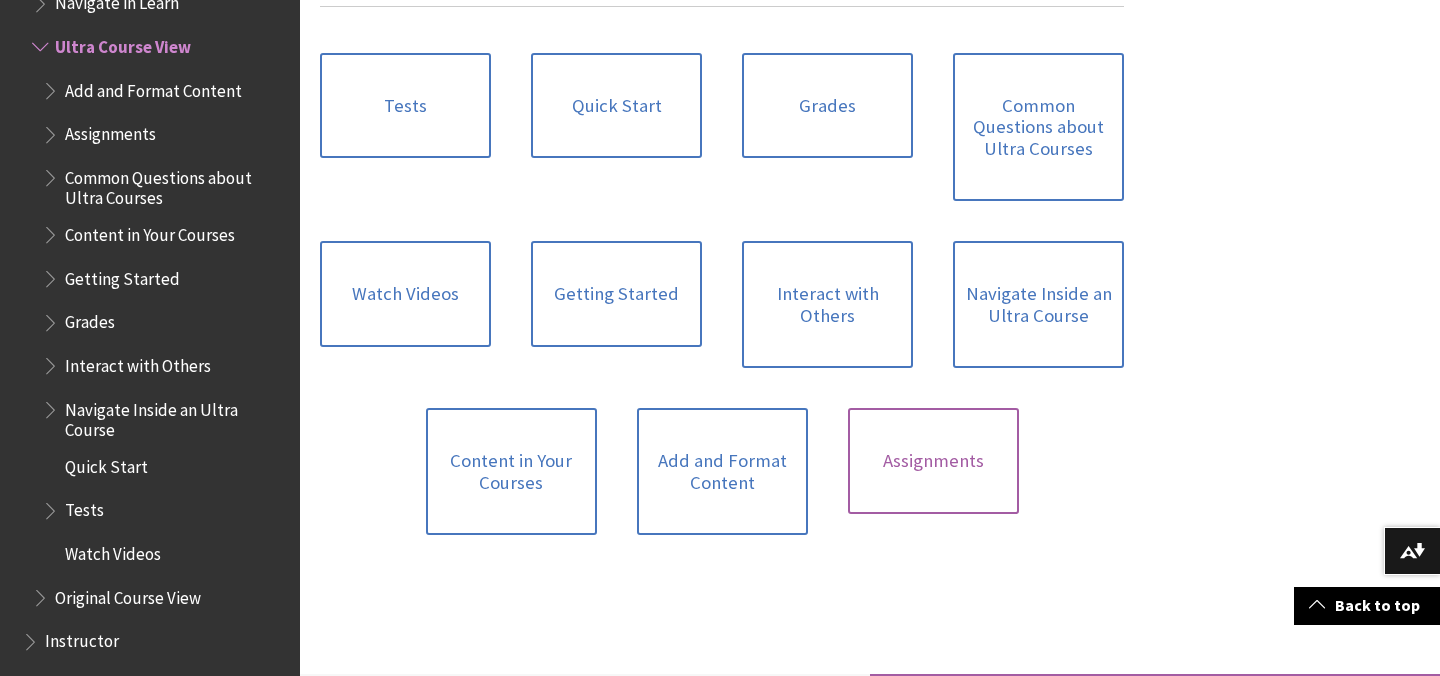 click on "Assignments" at bounding box center (933, 461) 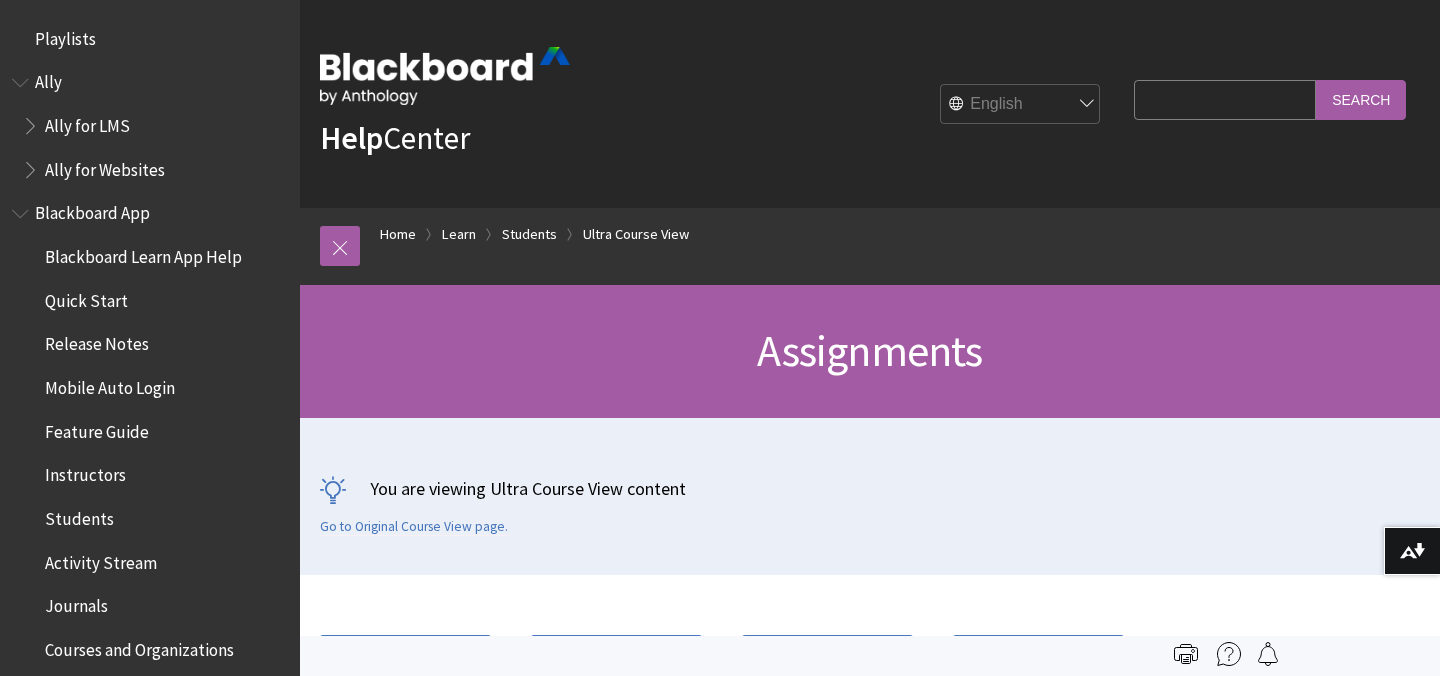 scroll, scrollTop: 586, scrollLeft: 0, axis: vertical 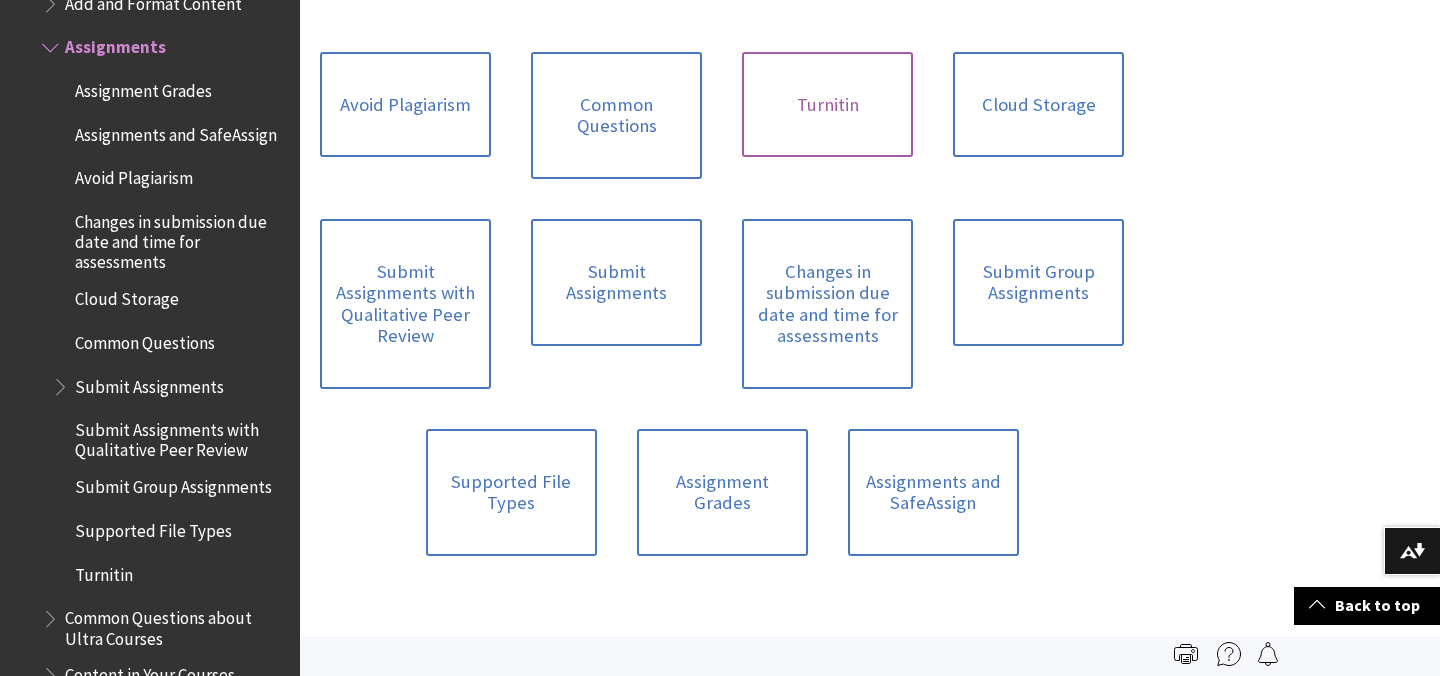 click on "Turnitin" at bounding box center (827, 105) 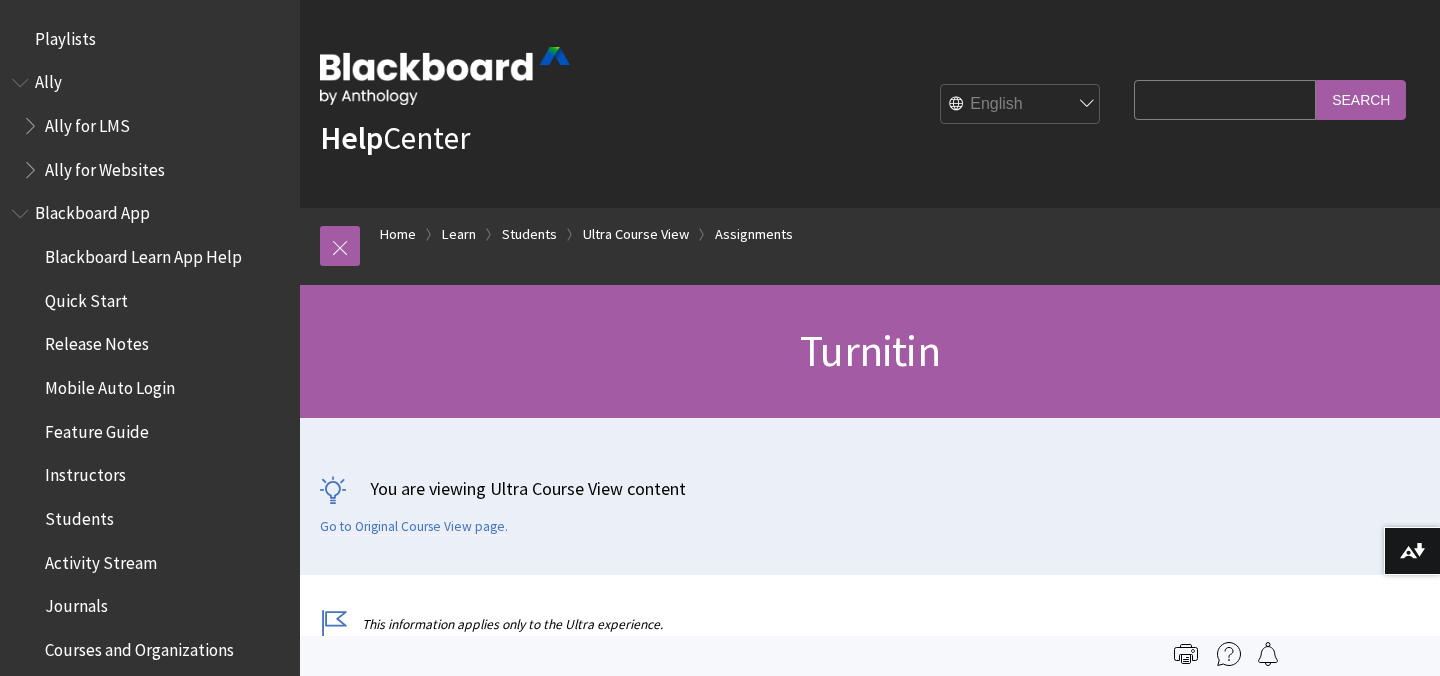 scroll, scrollTop: 0, scrollLeft: 0, axis: both 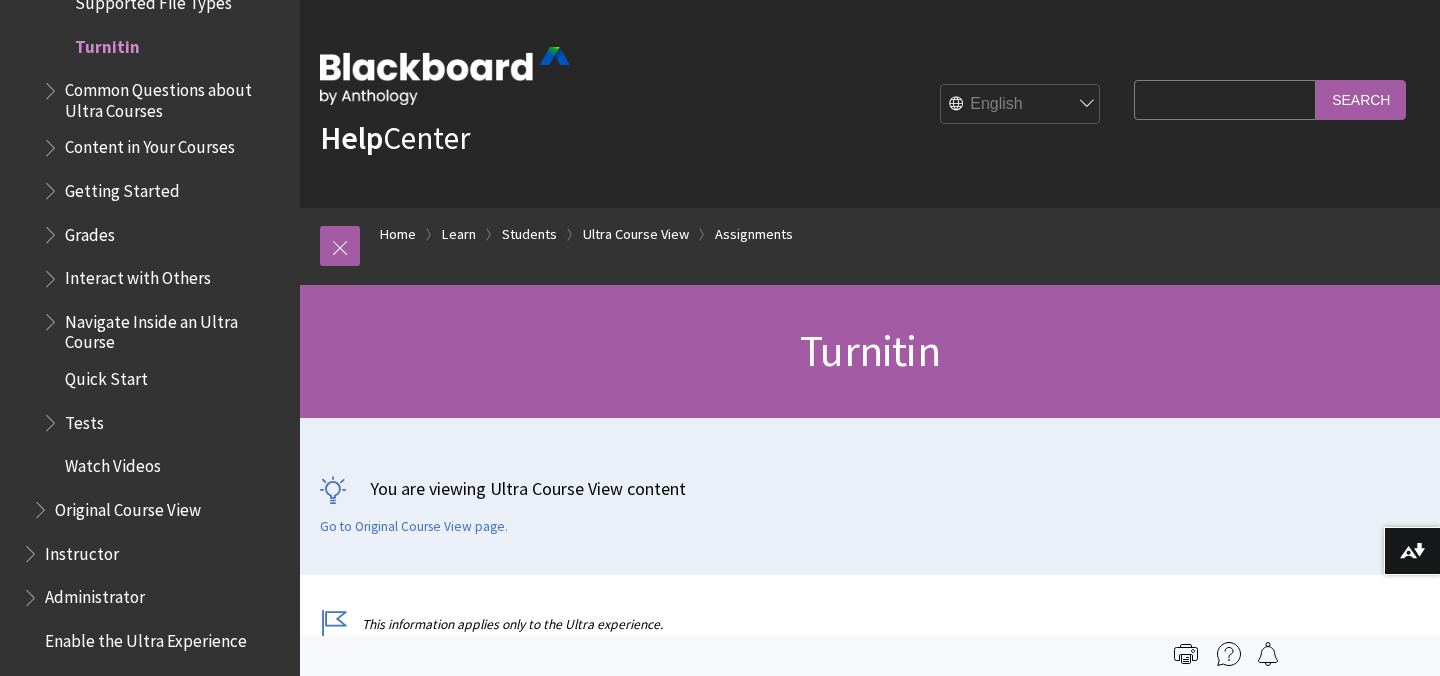 click on "Common Questions about Ultra Courses" at bounding box center (175, 97) 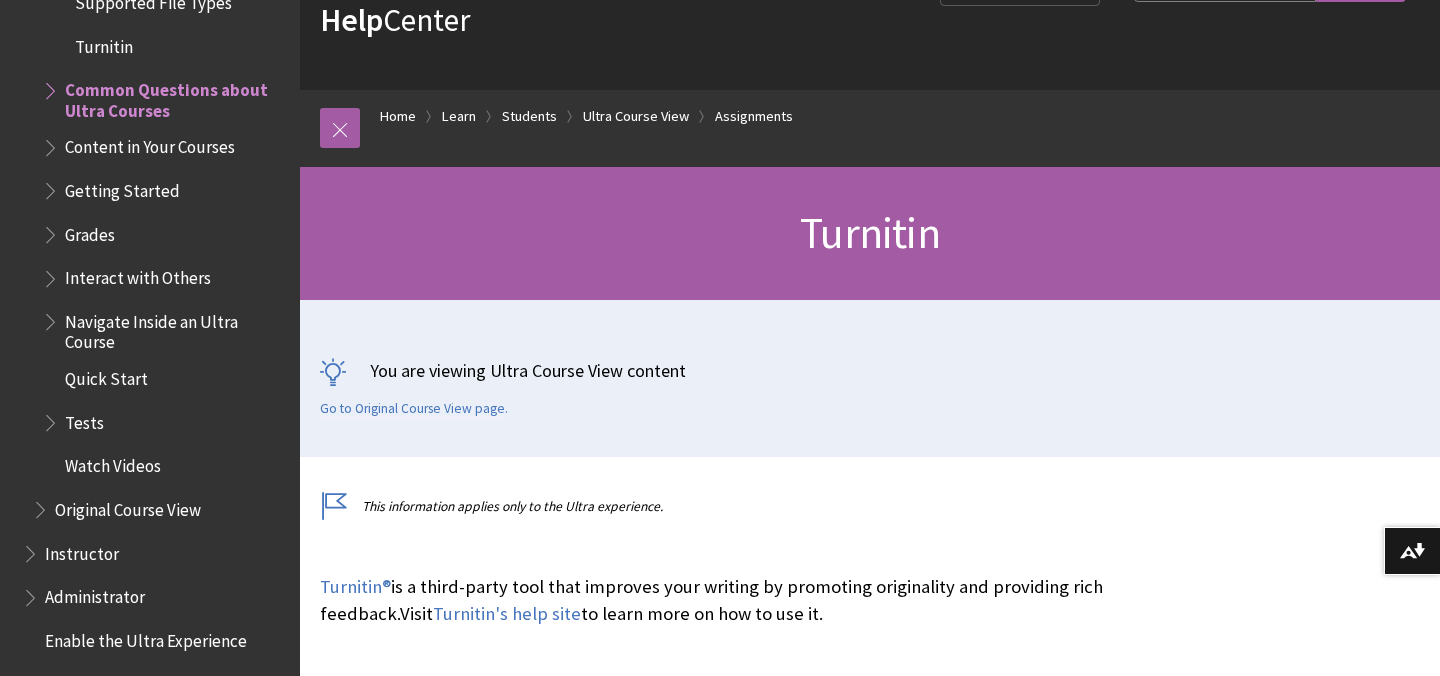 scroll, scrollTop: 248, scrollLeft: 0, axis: vertical 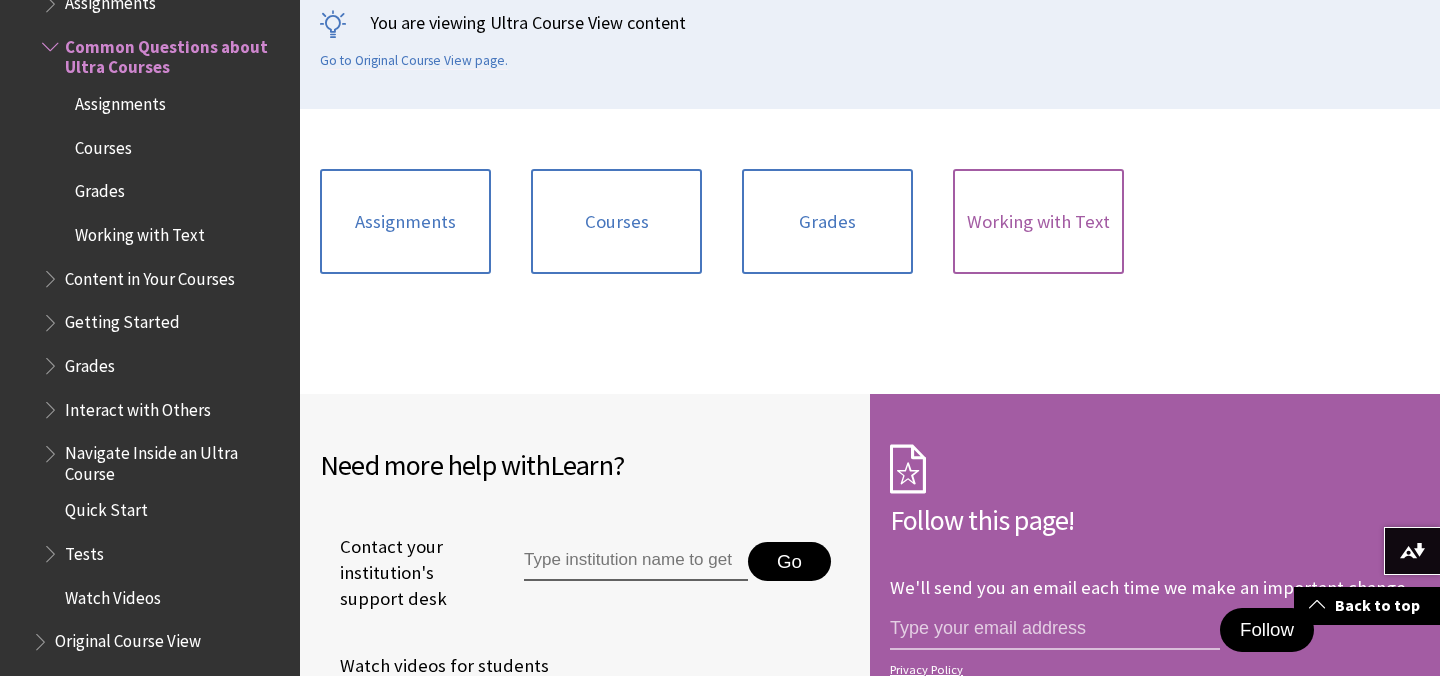 click on "Working with Text" at bounding box center [1038, 222] 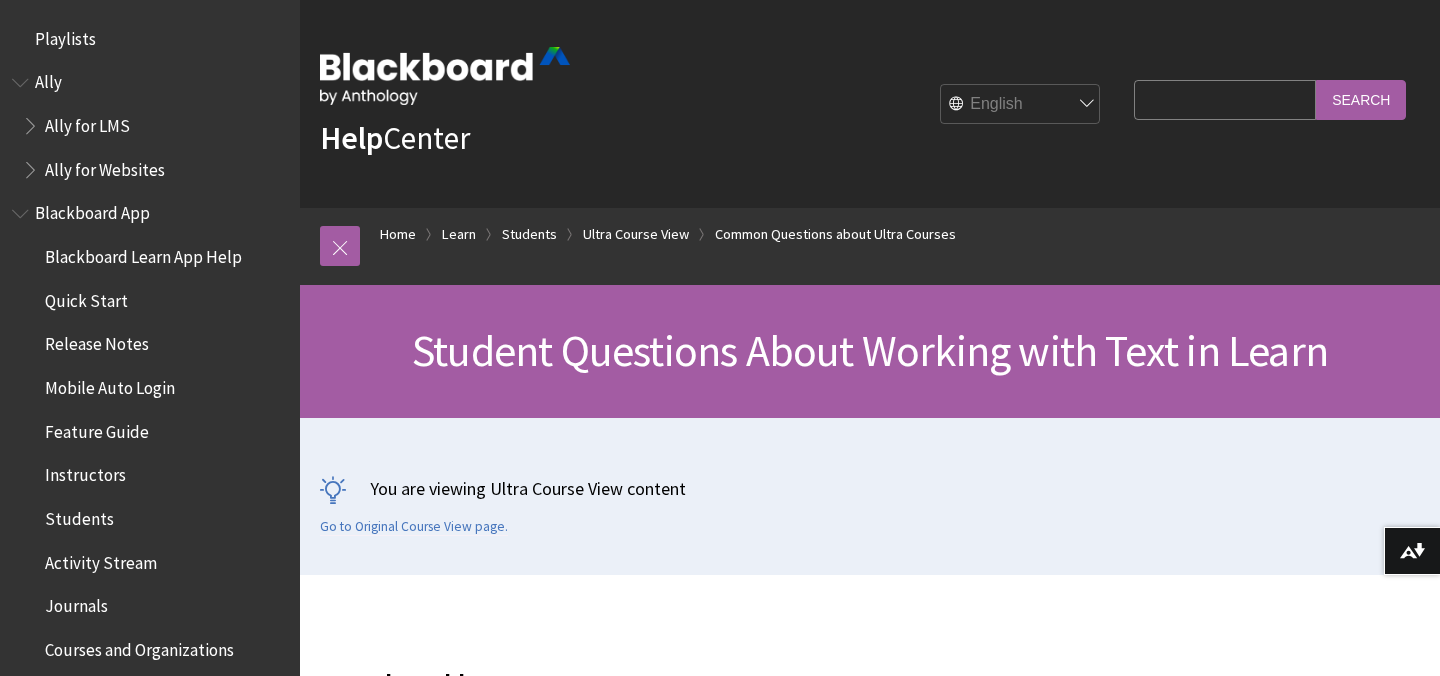 scroll, scrollTop: 554, scrollLeft: 0, axis: vertical 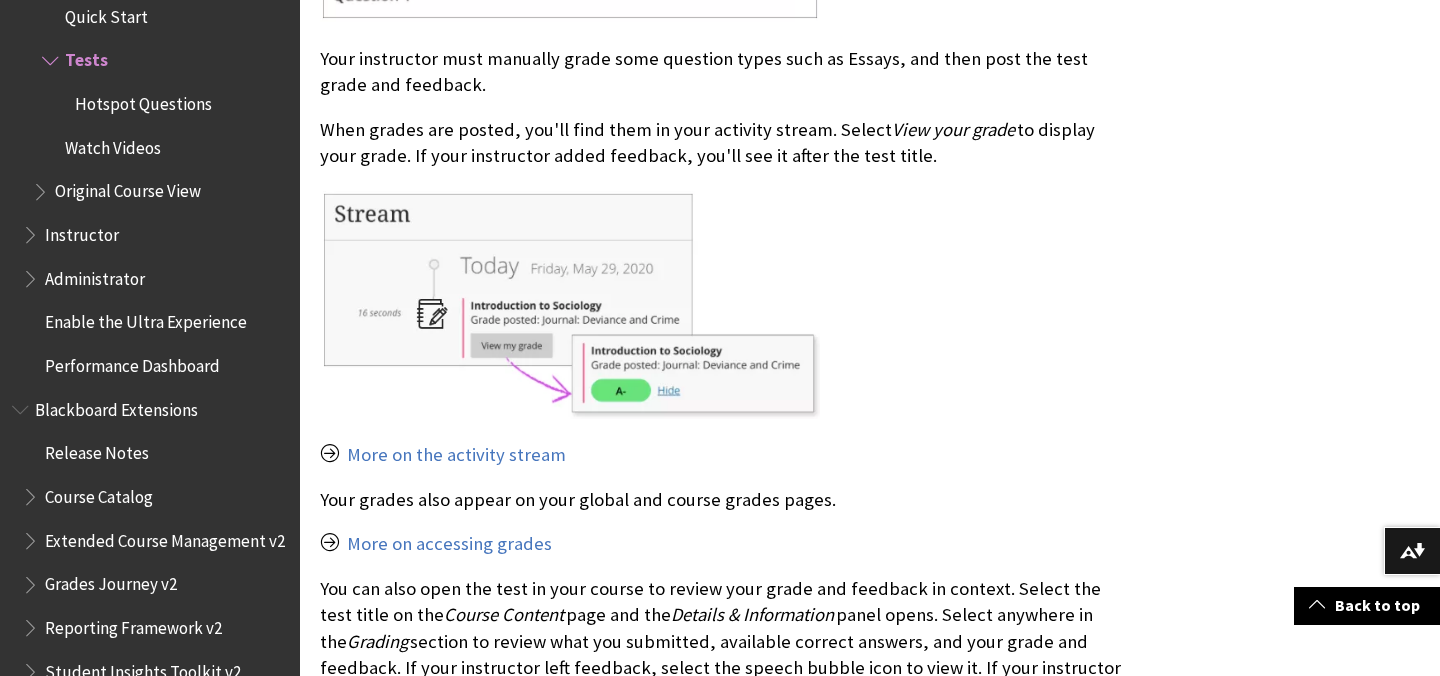 click on "Tips for taking a test Instructors use tests to assess your knowledge of course content and objectives. Your instructor assigns point values to questions in a test. You submit your test for grading and the results are recorded. You can view your grades when your instructor makes them available to you. Start your test as soon as you can . If your instructor makes a test available for three days, plan to take the test early on the first day. If you have an issue, you'll have time to contact technical support and your instructor. Read all of the instructions . If you have any trouble with your test or understanding test questions, contact your instructor immediately. Check your internet connection . A wired connection is usually more reliable than a wireless connection. Don't refresh the page, close the window, or use the browser's back button while you take a test
." at bounding box center [722, -8752] 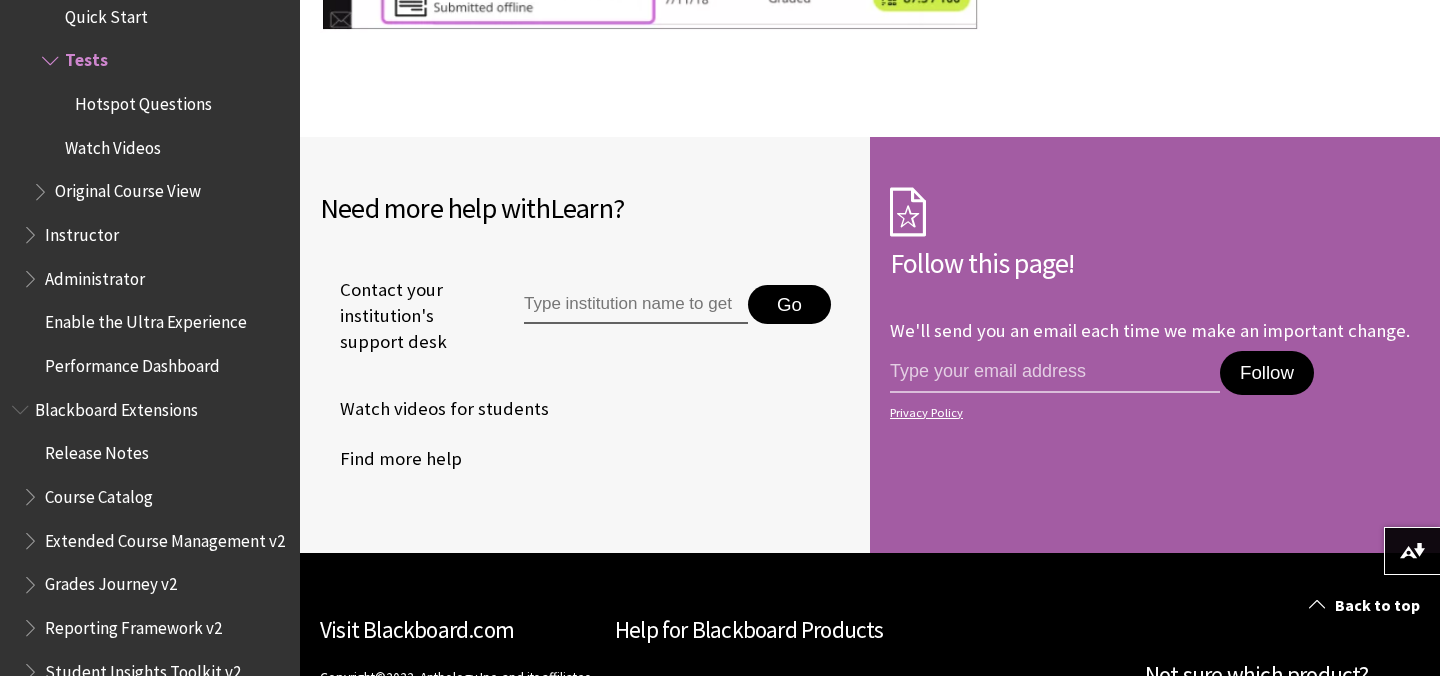scroll, scrollTop: 31062, scrollLeft: 0, axis: vertical 